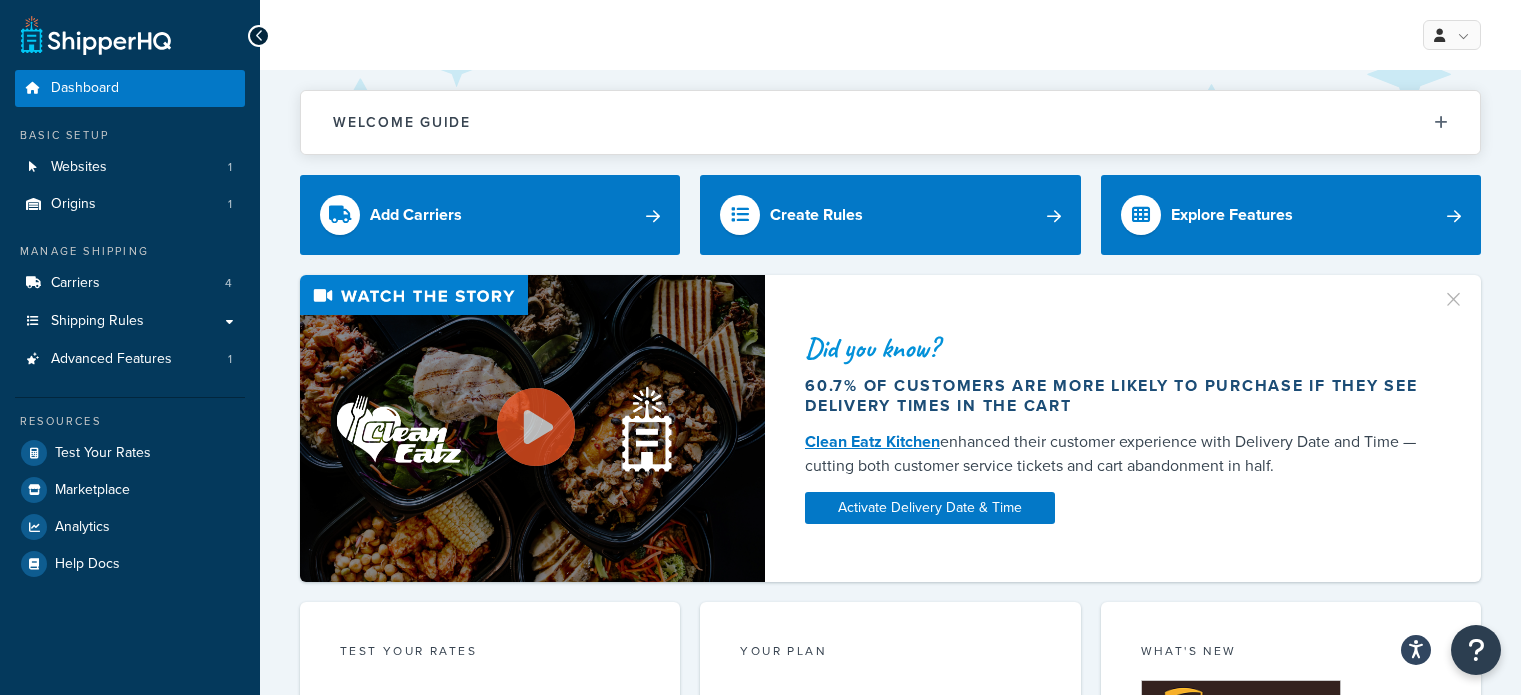 scroll, scrollTop: 0, scrollLeft: 0, axis: both 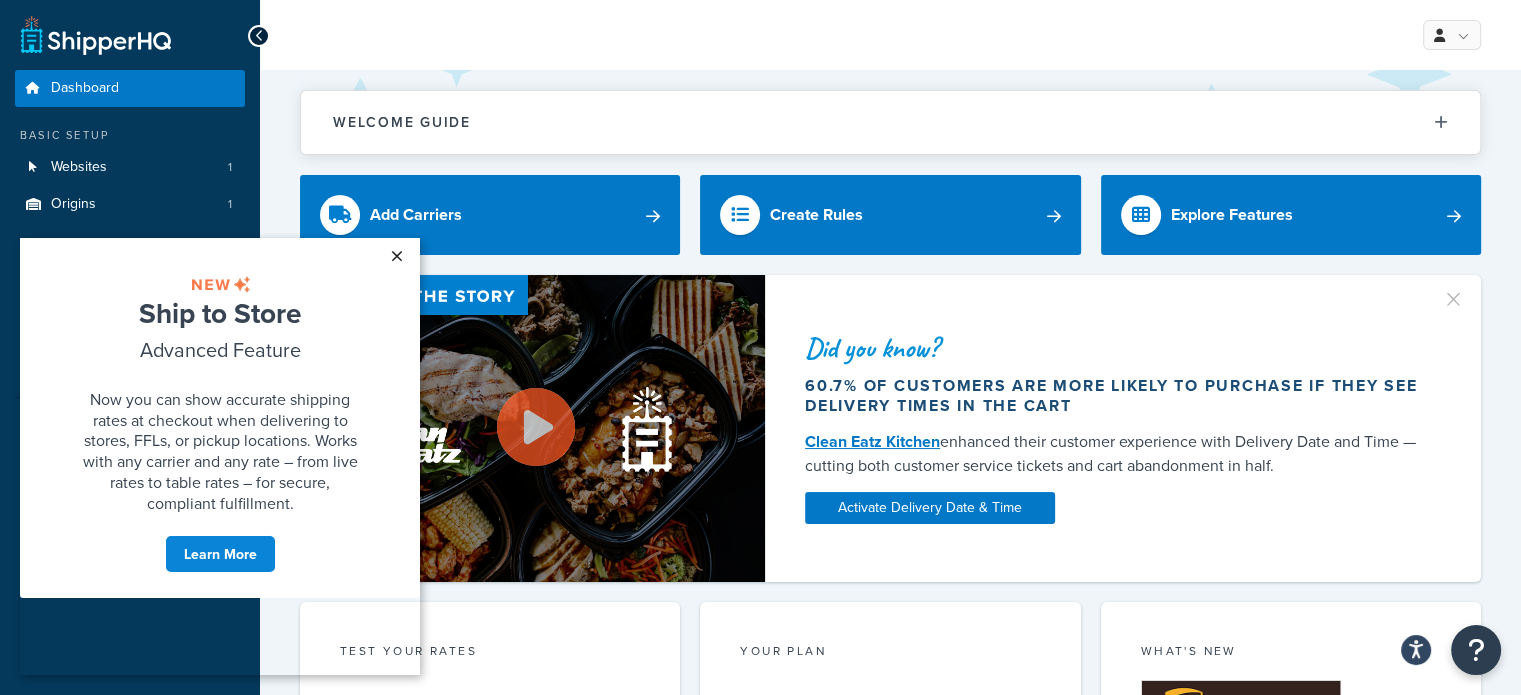 click on "×" at bounding box center [396, 256] 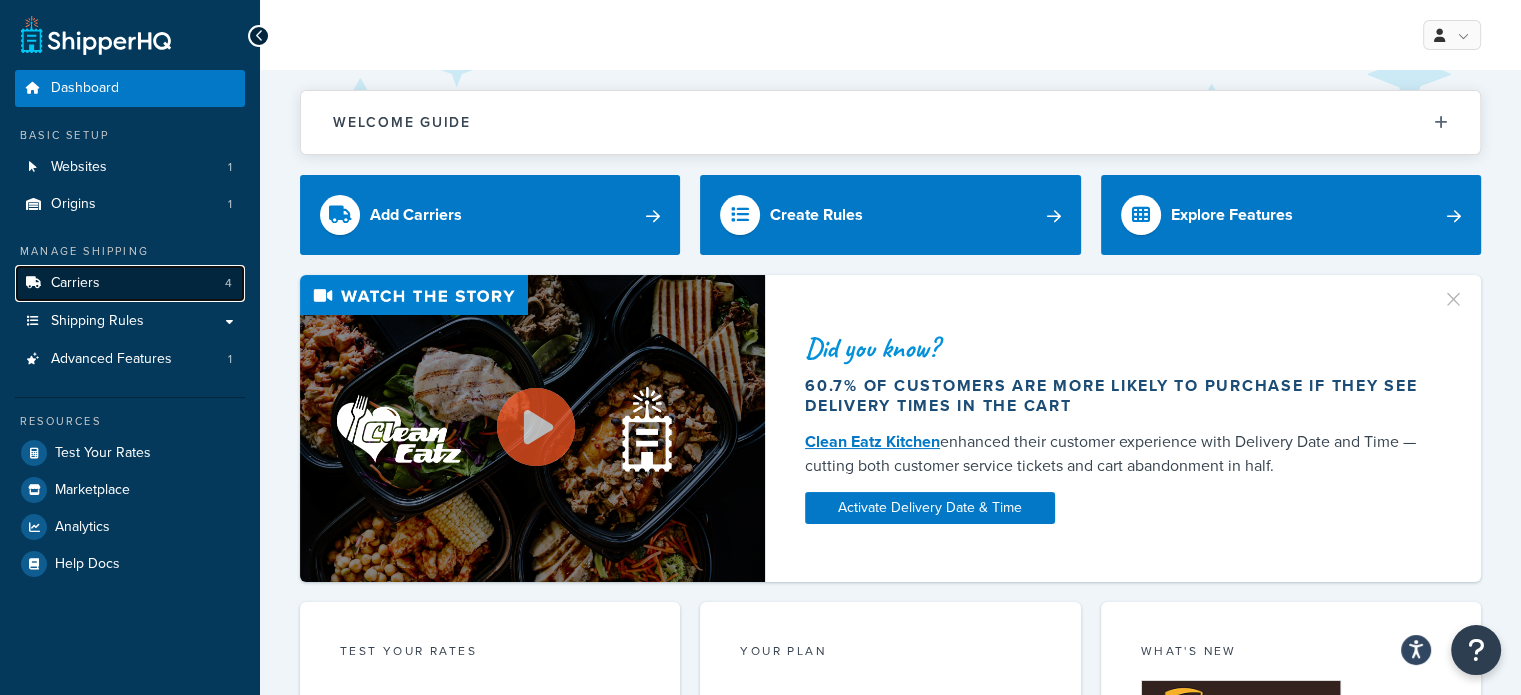 click on "Carriers" at bounding box center [75, 283] 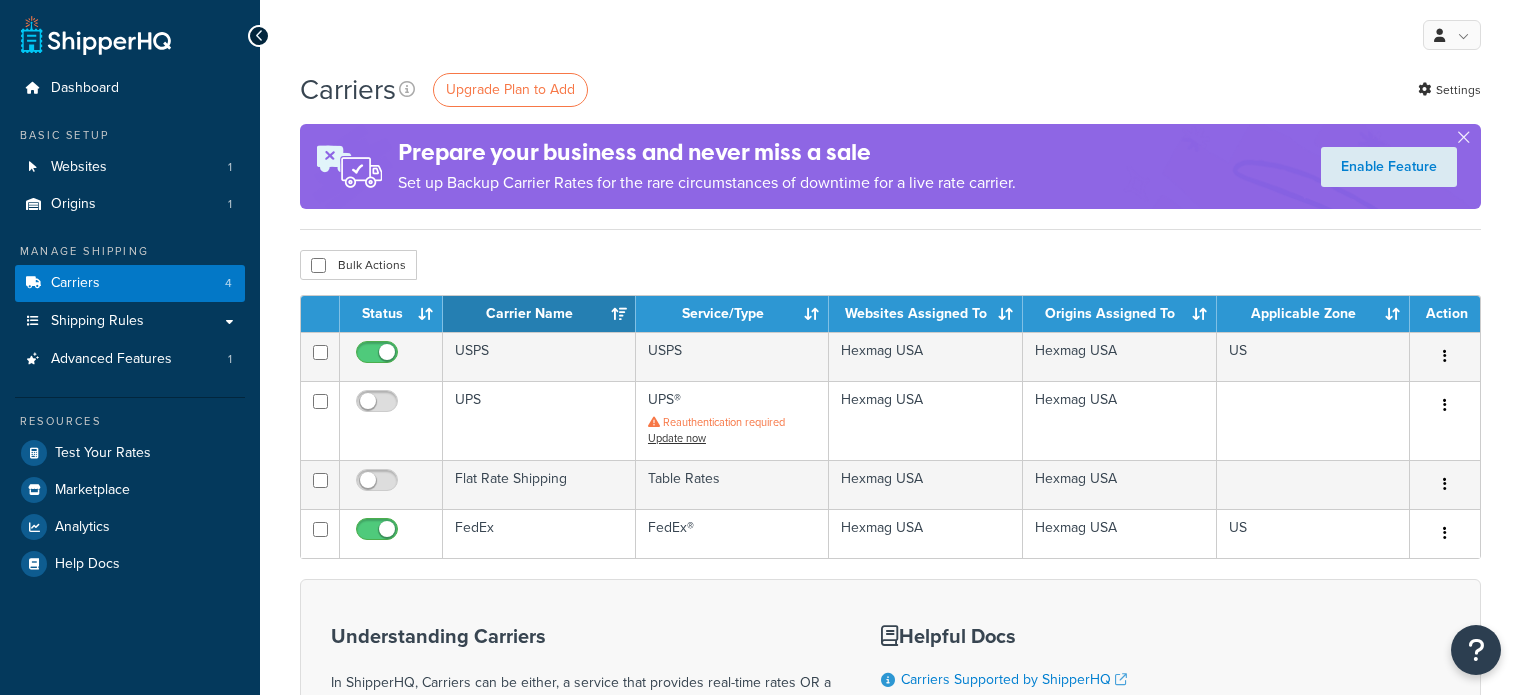 scroll, scrollTop: 0, scrollLeft: 0, axis: both 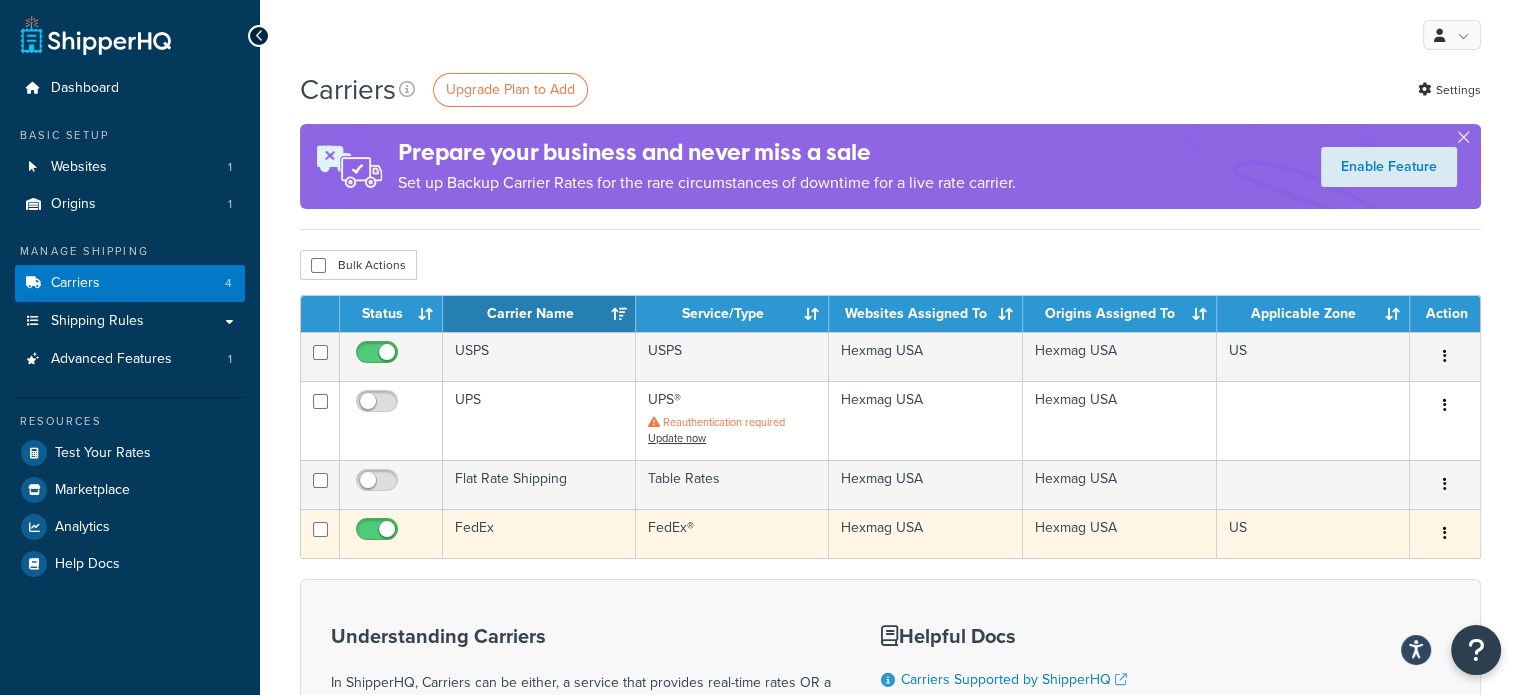 click on "FedEx" at bounding box center (539, 533) 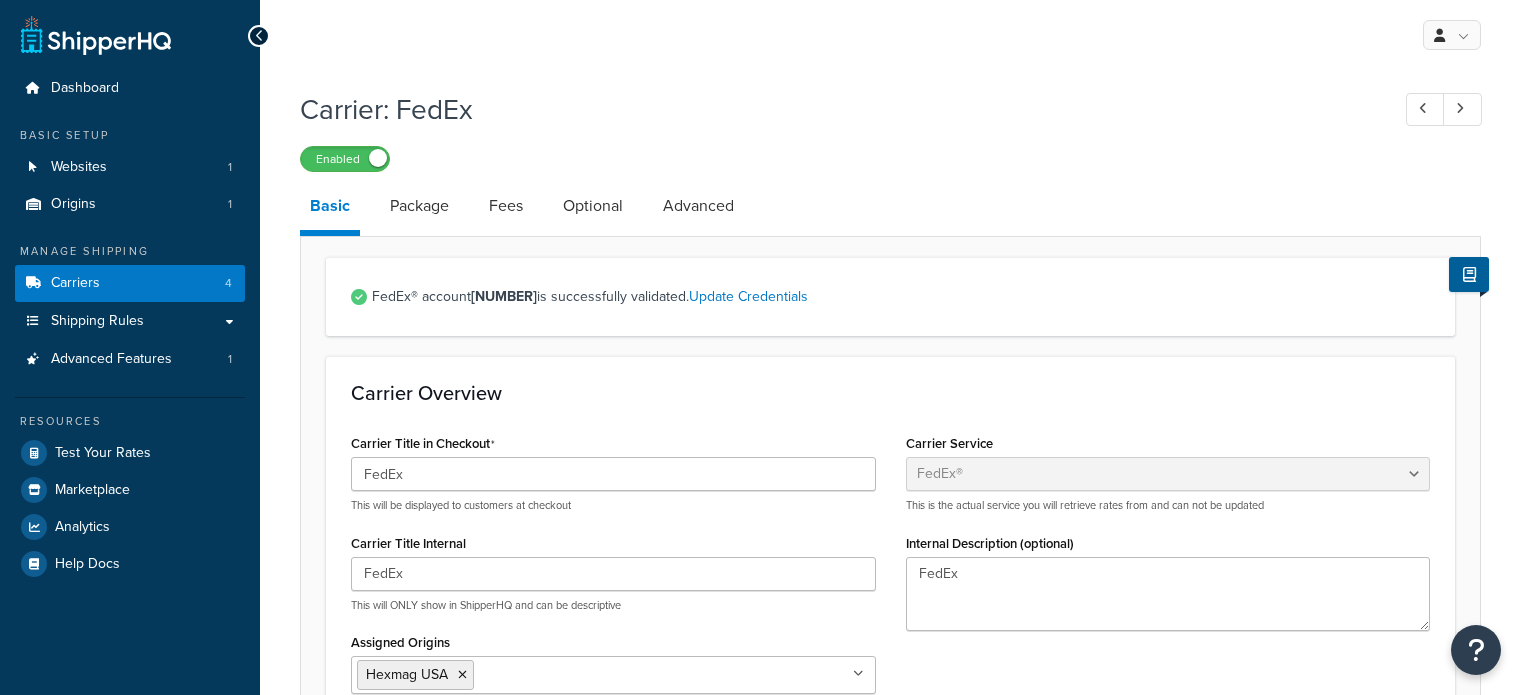 select on "fedEx" 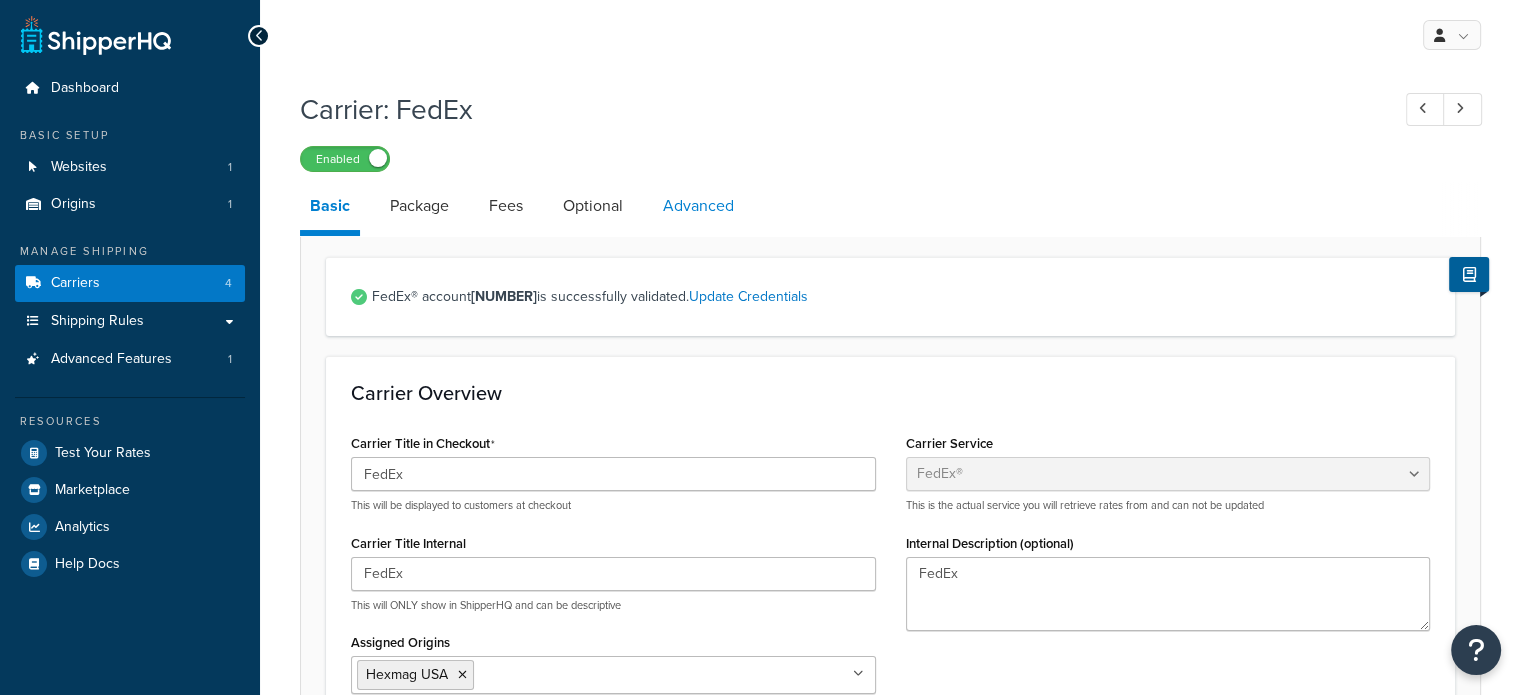 scroll, scrollTop: 0, scrollLeft: 0, axis: both 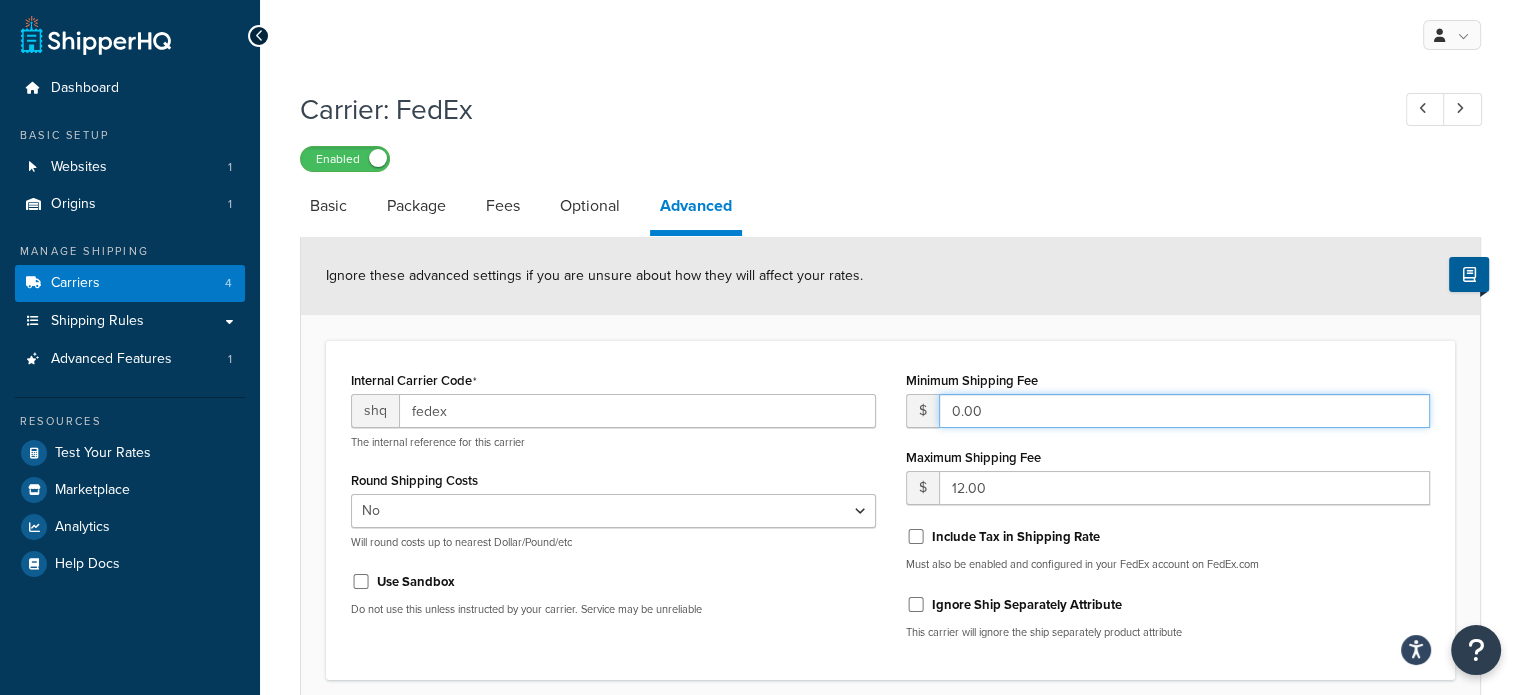drag, startPoint x: 987, startPoint y: 411, endPoint x: 928, endPoint y: 432, distance: 62.625874 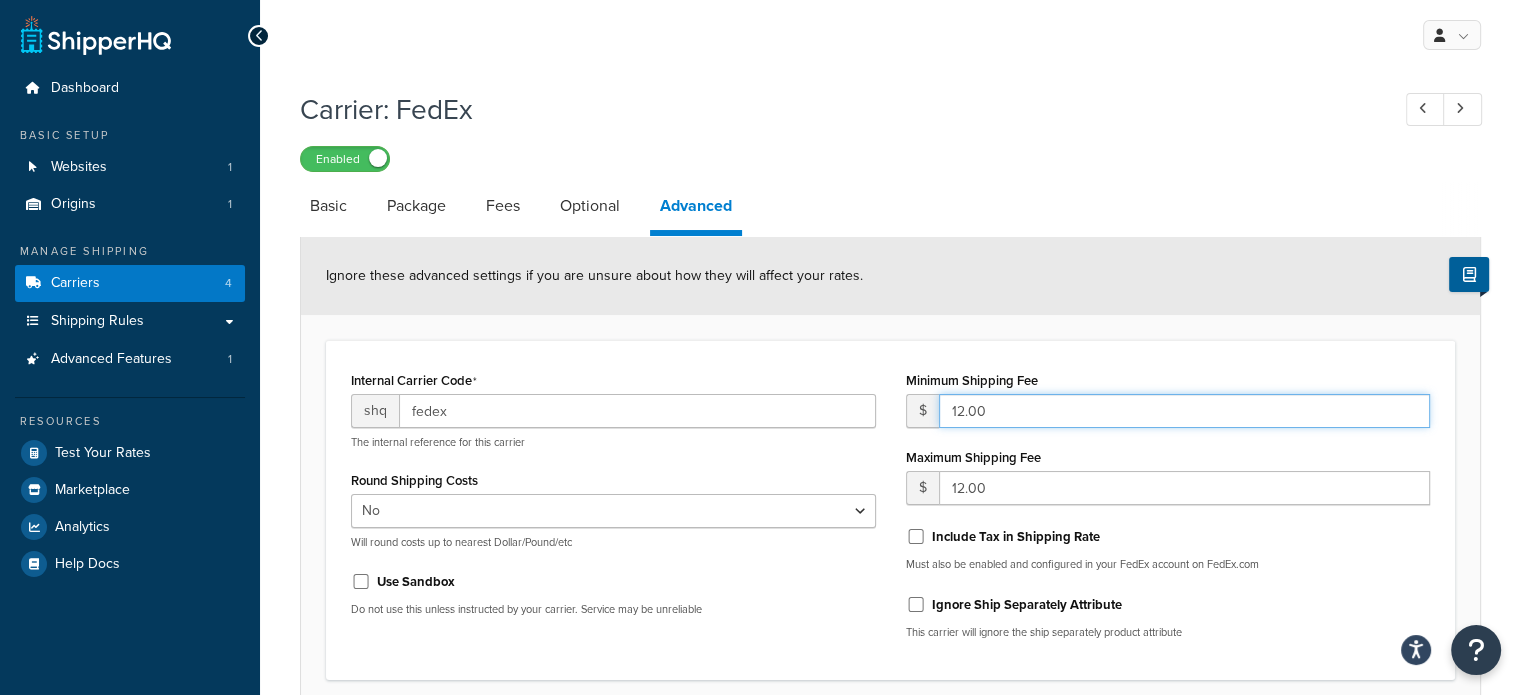 type on "12.00" 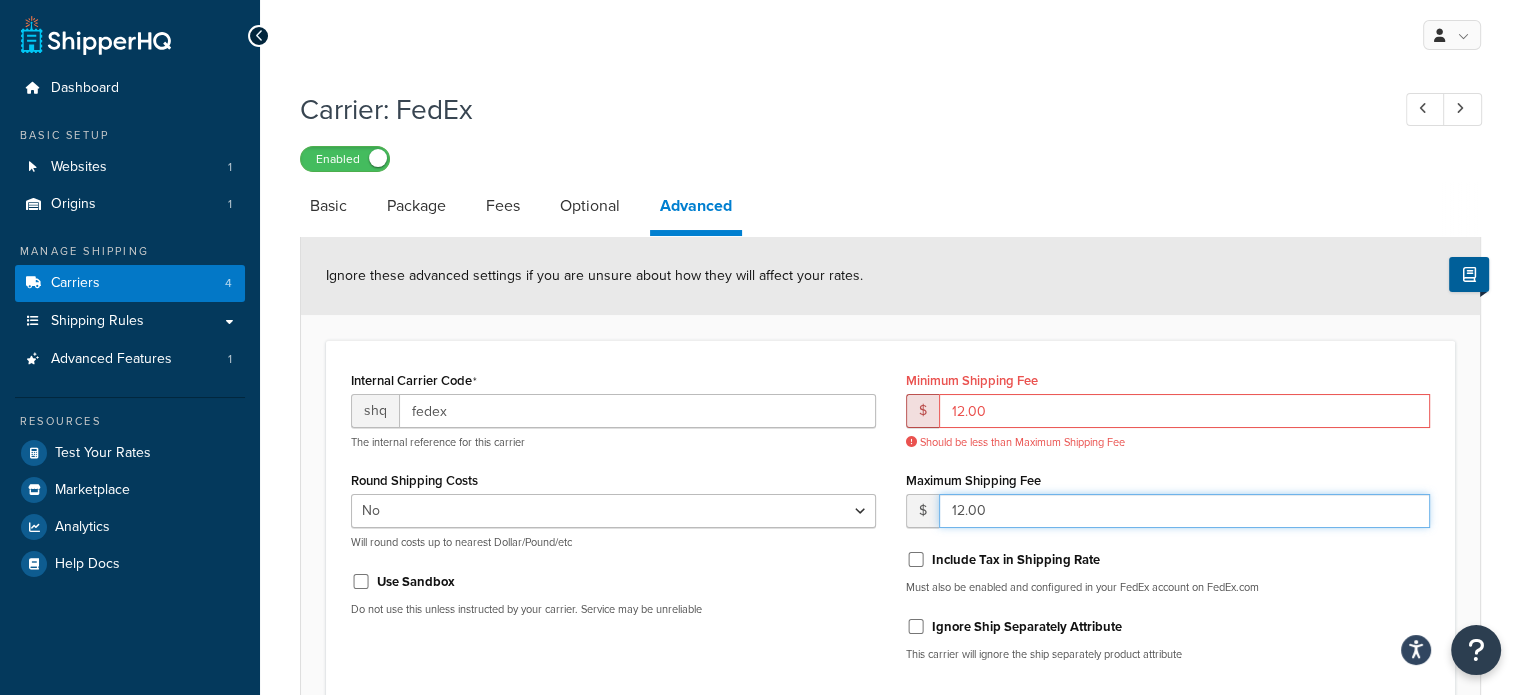click on "Maximum Shipping Fee   $ 12.00" at bounding box center [1168, 497] 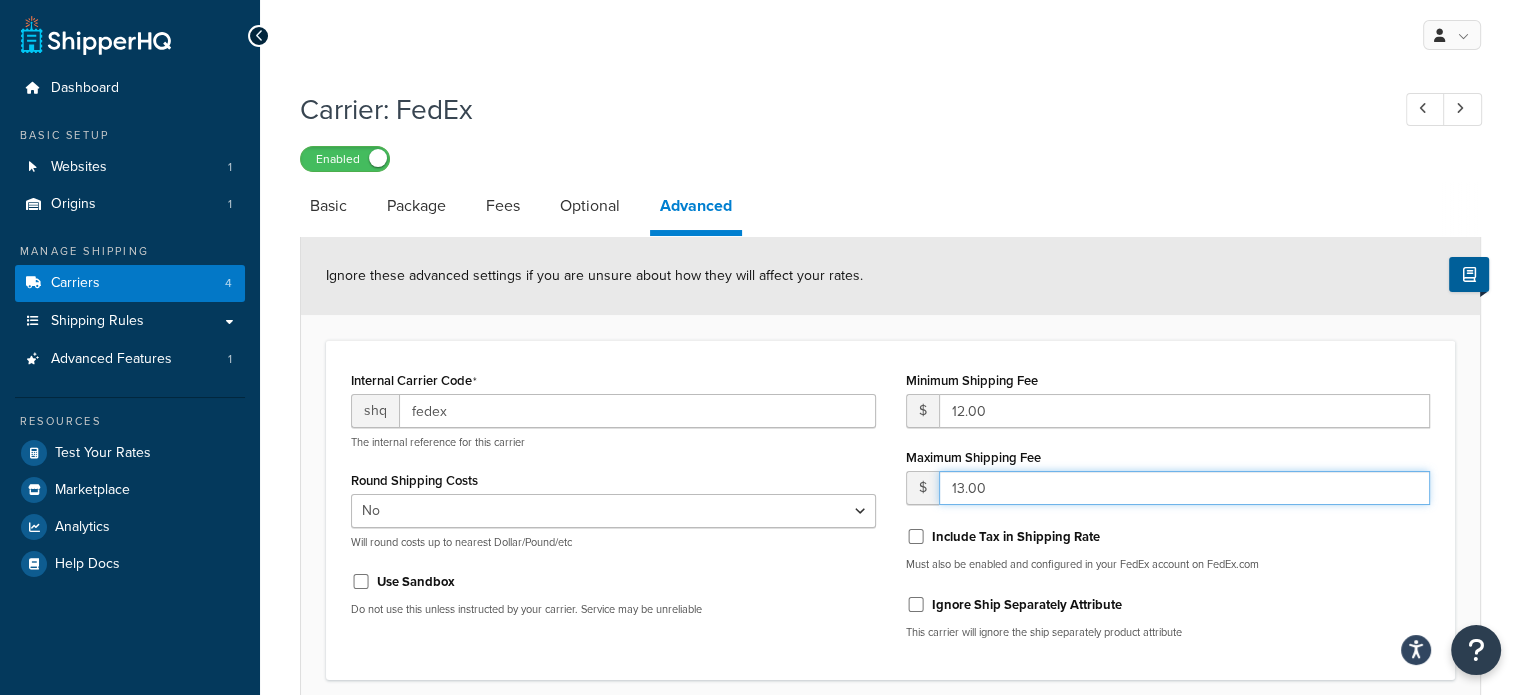 type on "13.00" 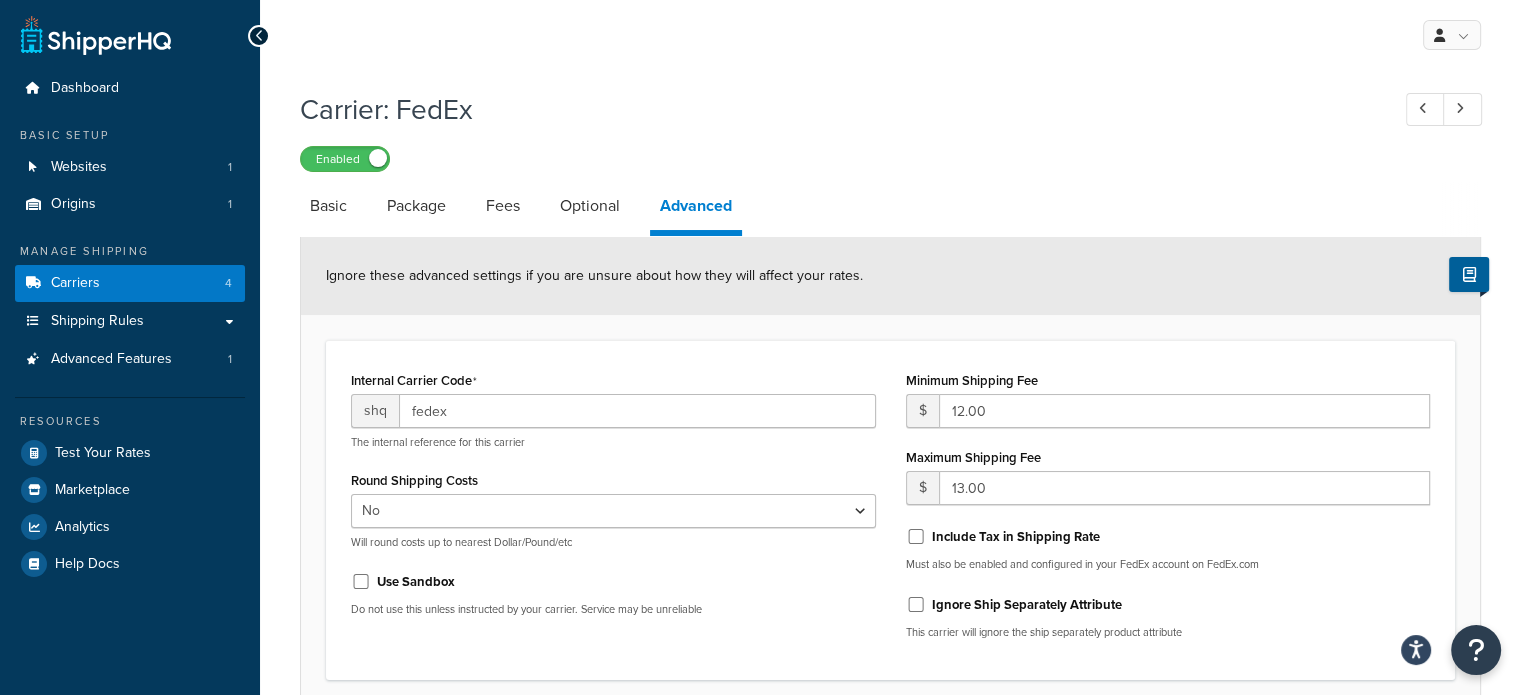 click on "Carrier: FedEx Enabled" at bounding box center [890, 126] 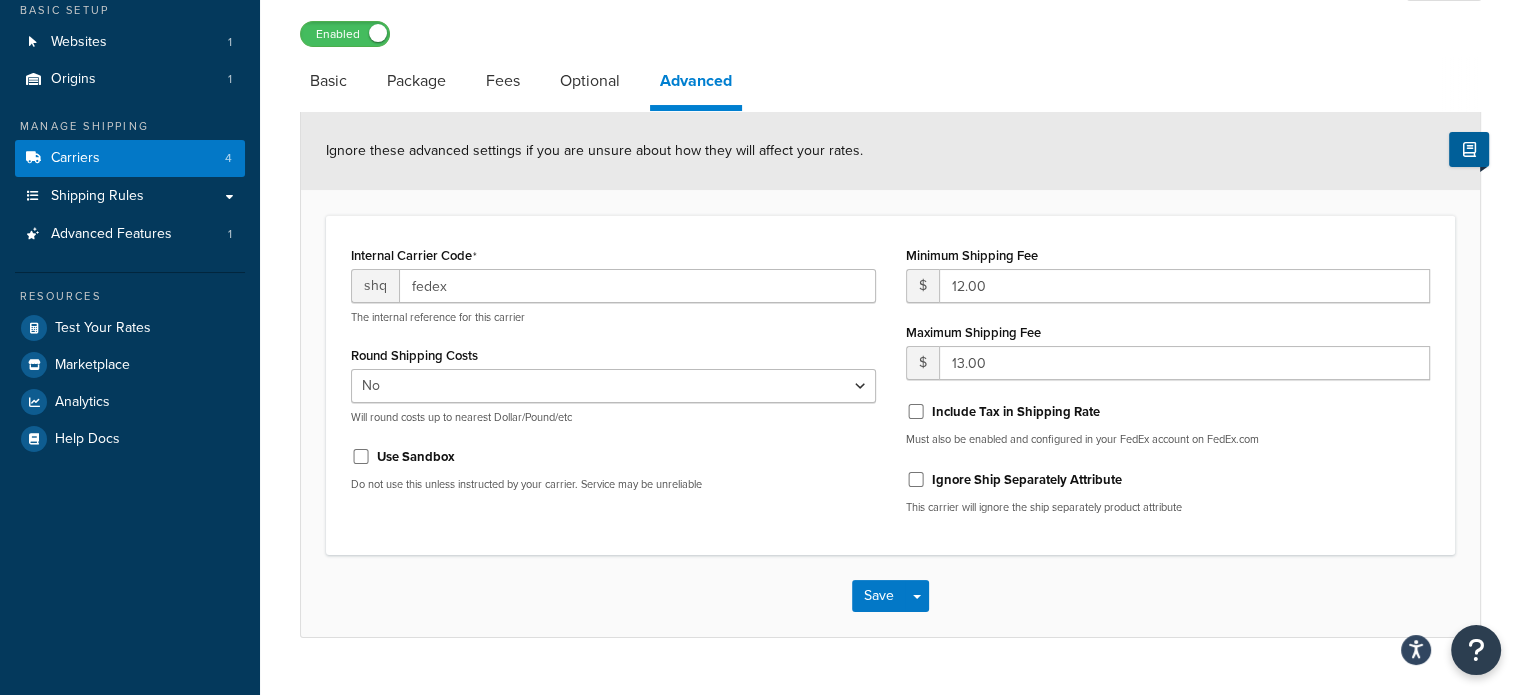 scroll, scrollTop: 128, scrollLeft: 0, axis: vertical 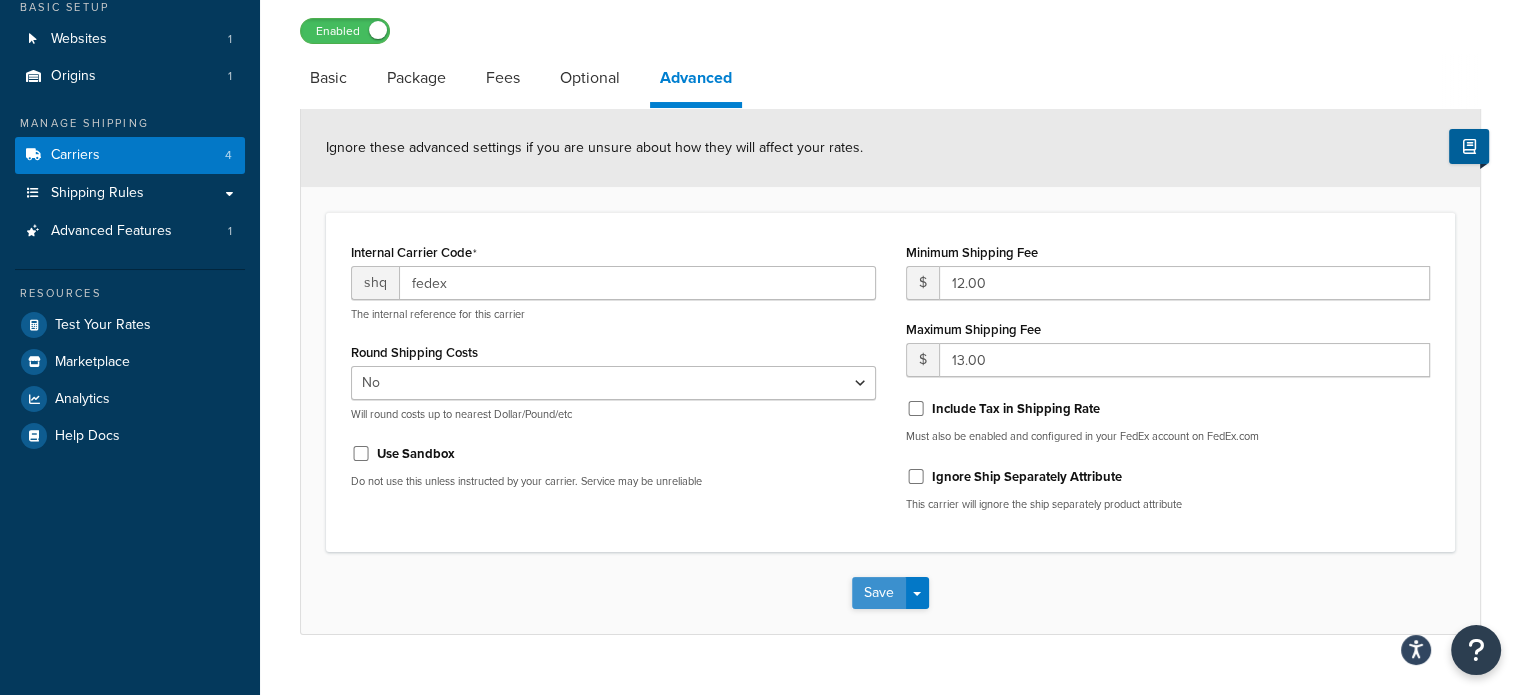 click on "Save" at bounding box center (879, 593) 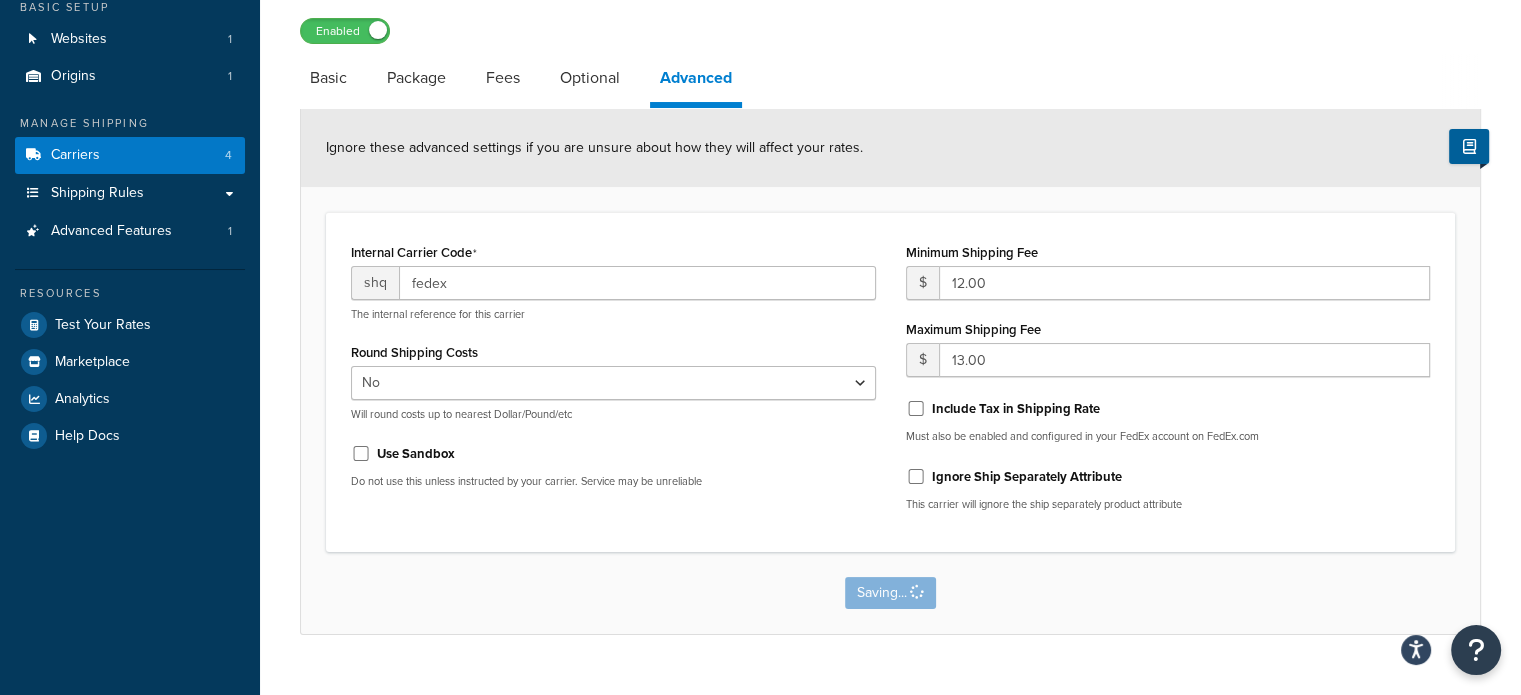 scroll, scrollTop: 0, scrollLeft: 0, axis: both 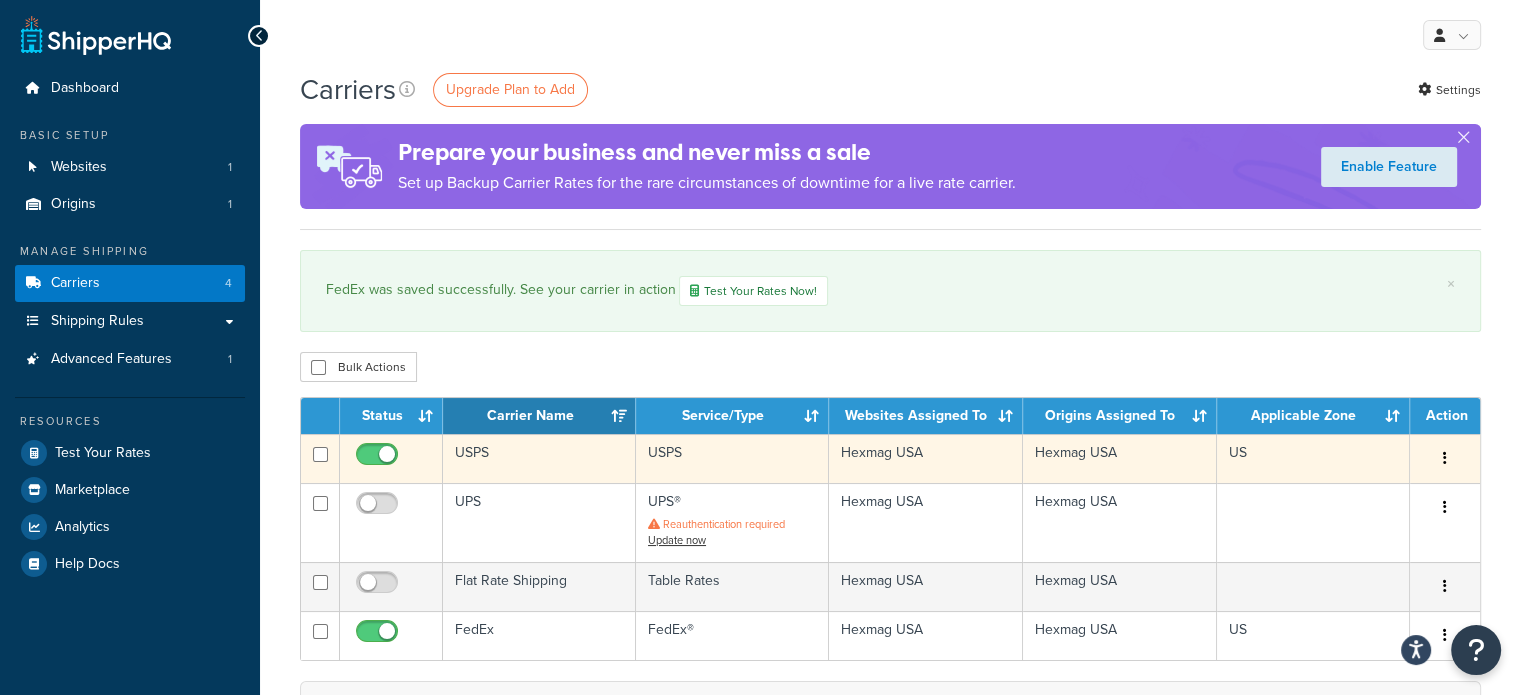 click on "USPS" at bounding box center (539, 458) 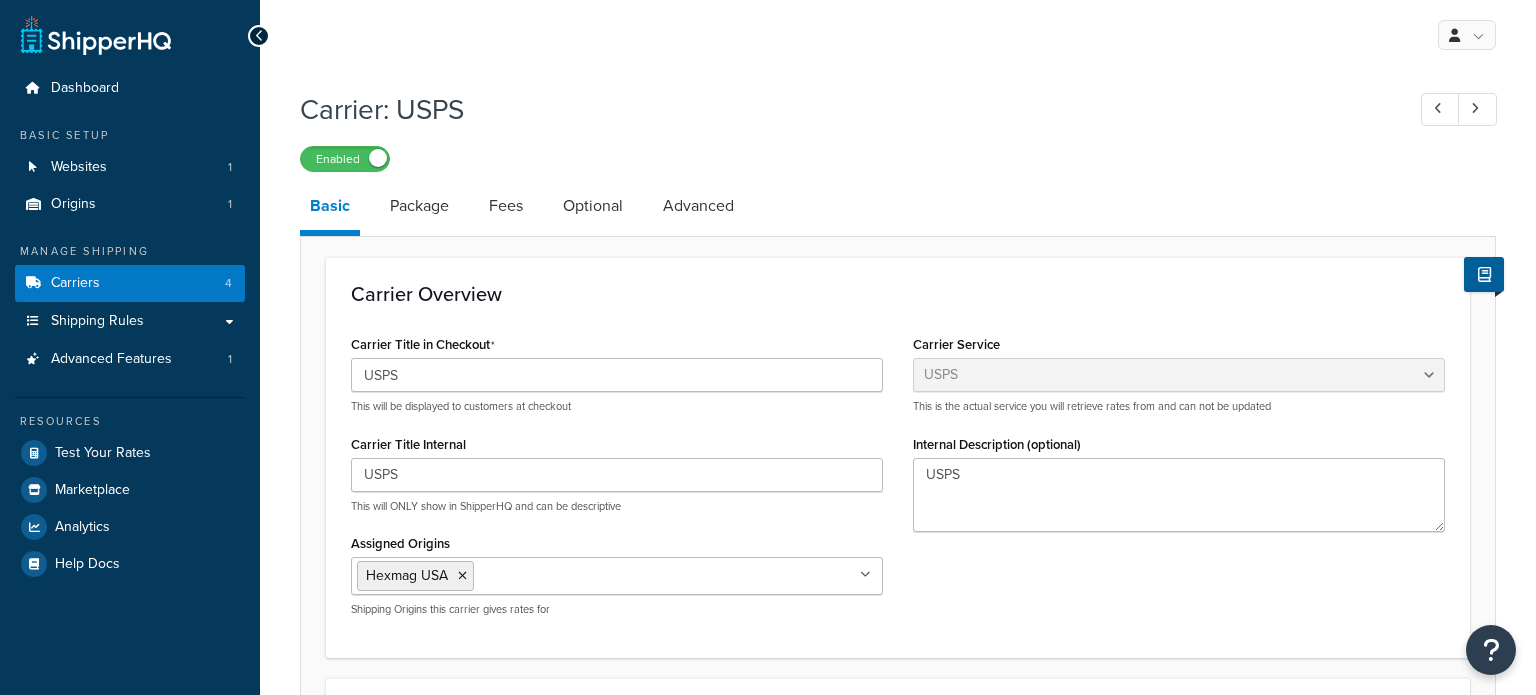 select on "usps" 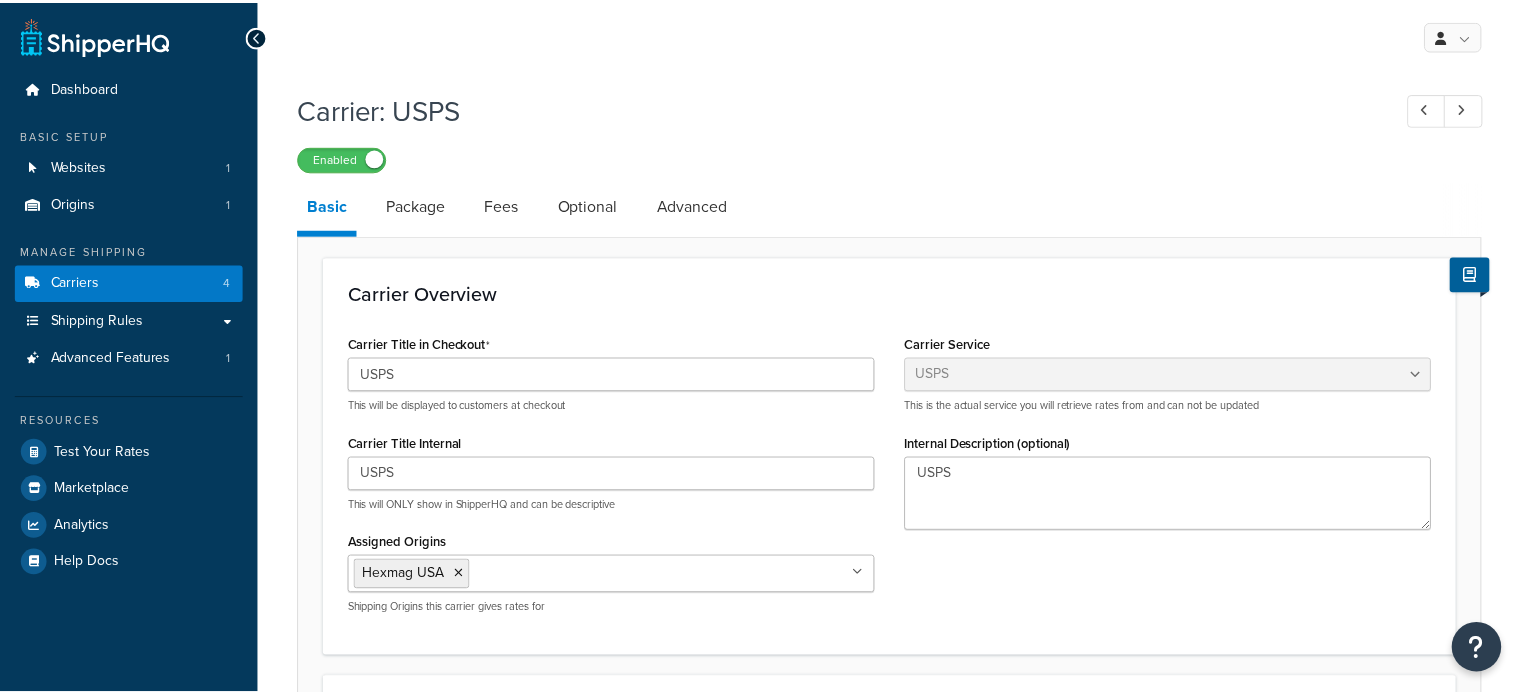 scroll, scrollTop: 0, scrollLeft: 0, axis: both 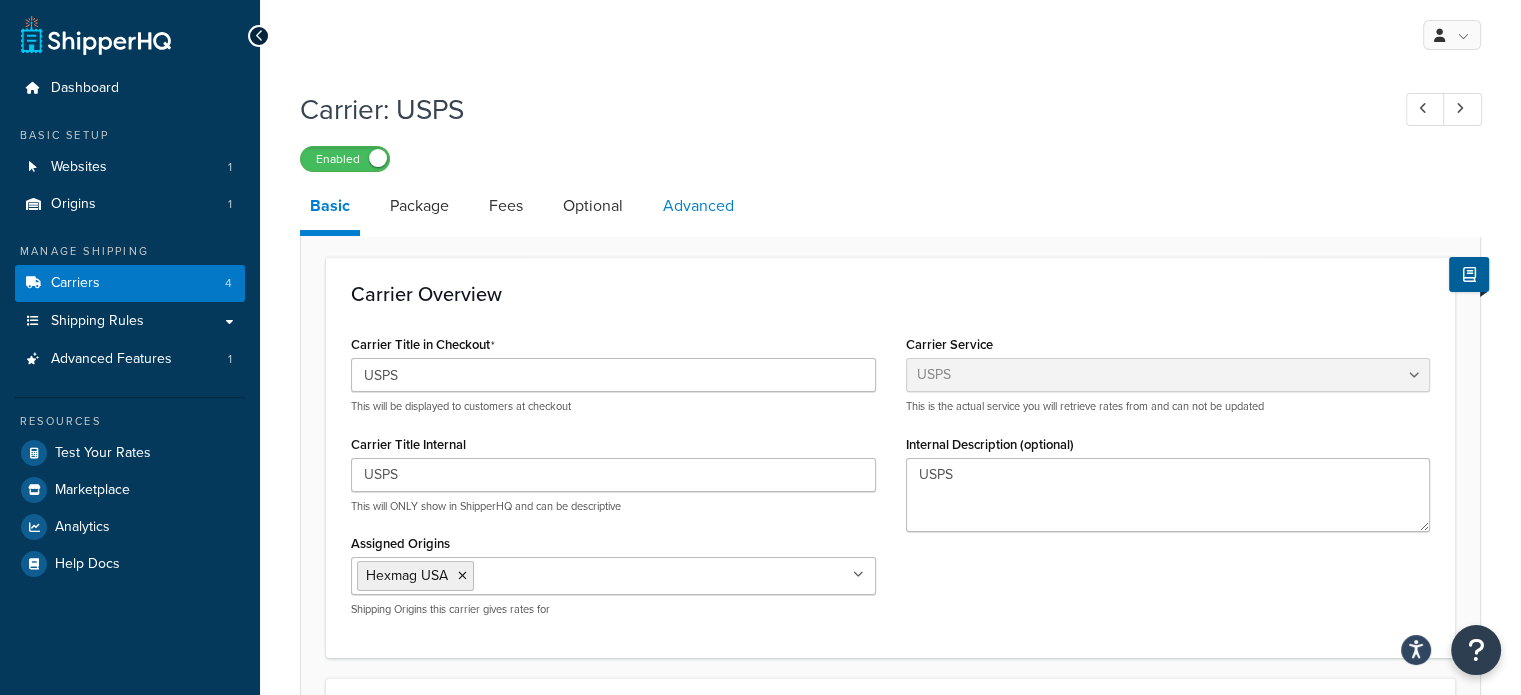 click on "Advanced" at bounding box center [698, 206] 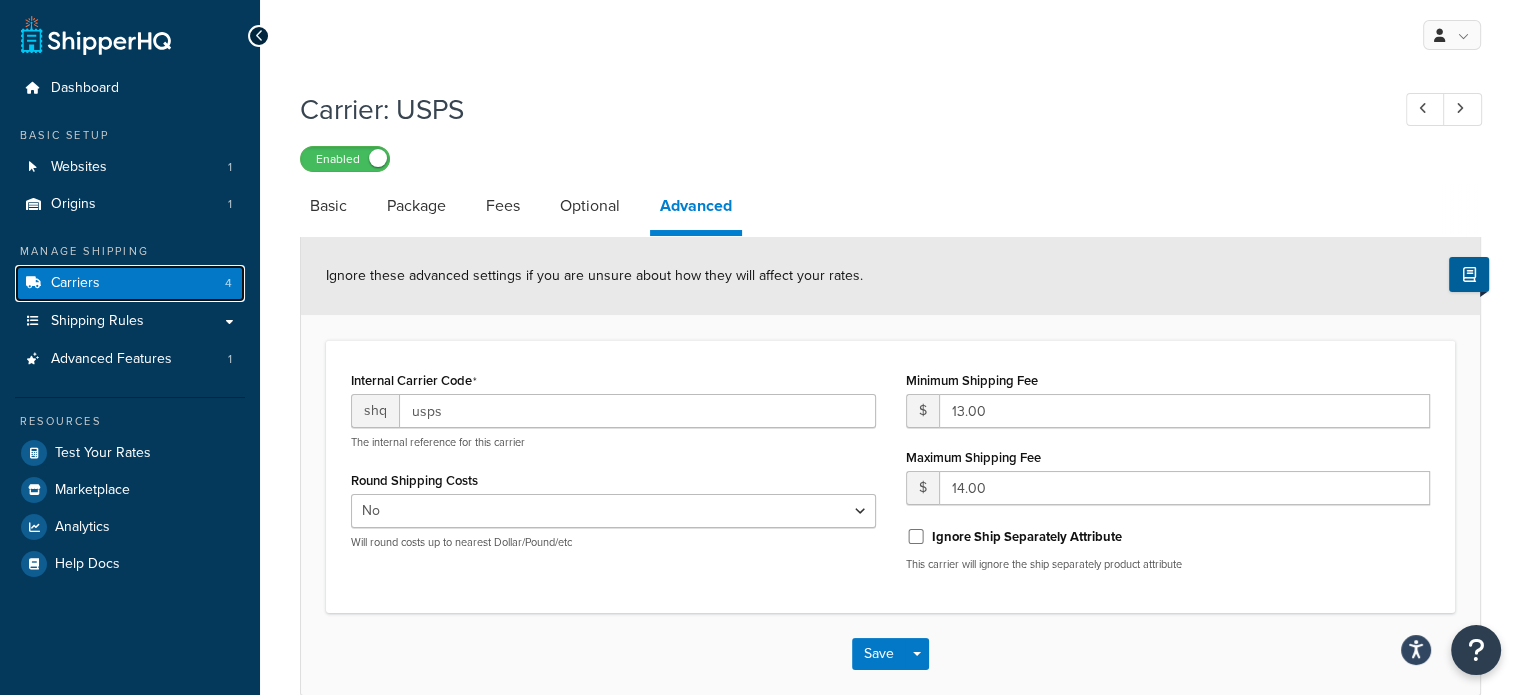 click on "Carriers 4" at bounding box center [130, 283] 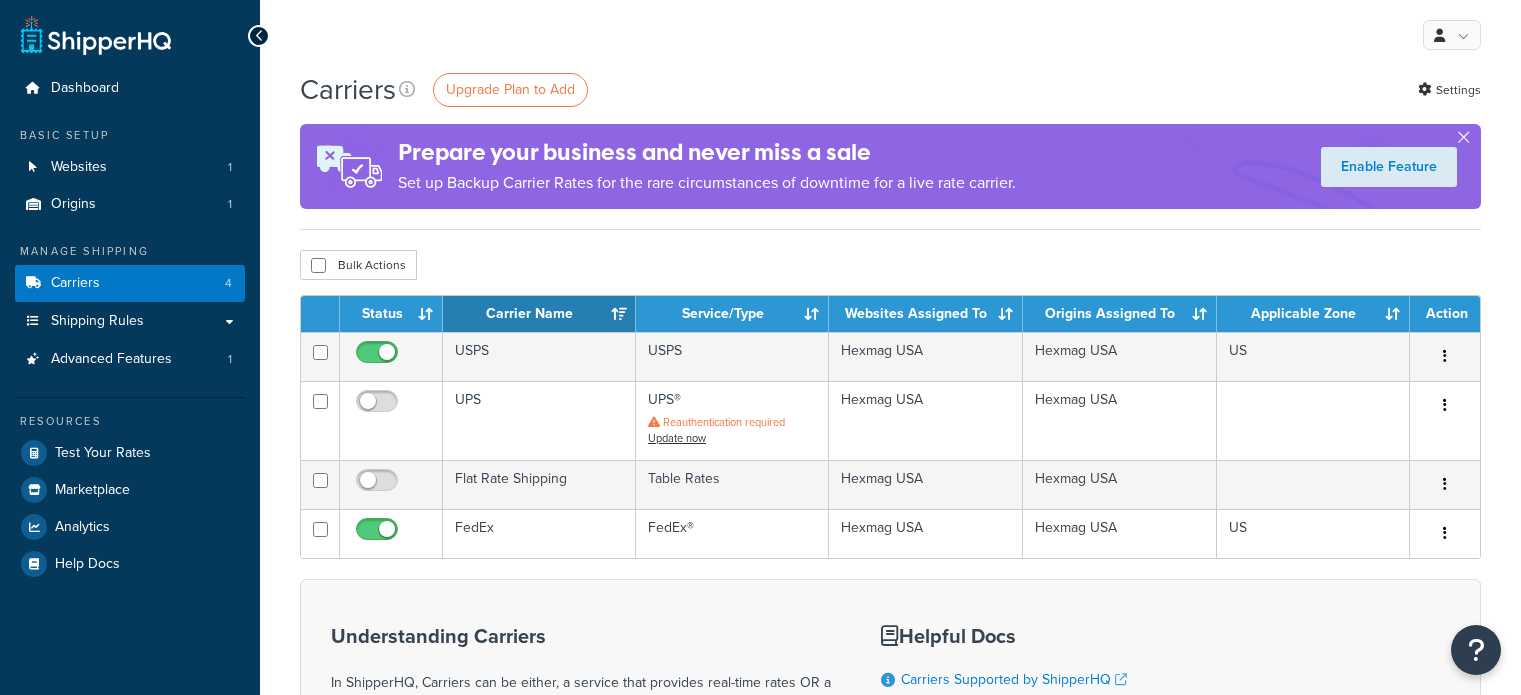 scroll, scrollTop: 0, scrollLeft: 0, axis: both 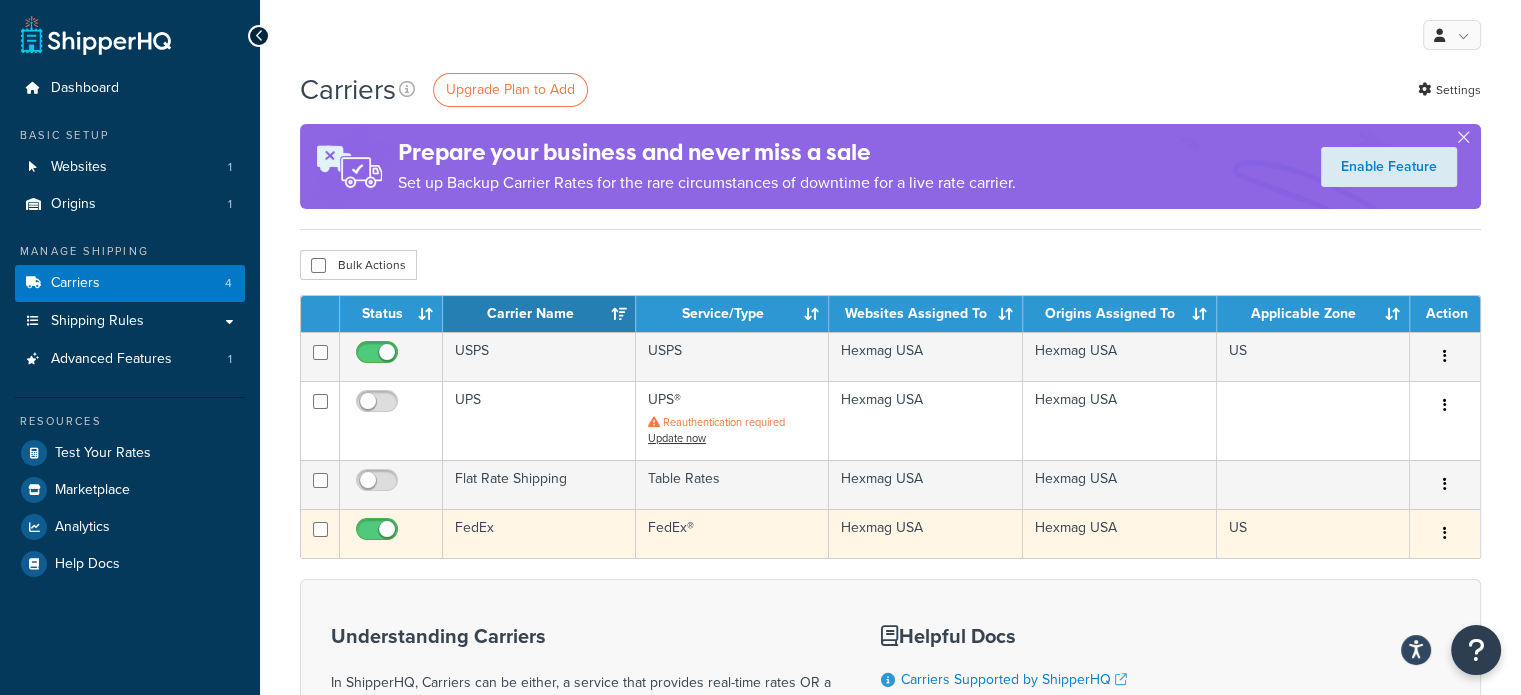 click on "FedEx" at bounding box center [539, 533] 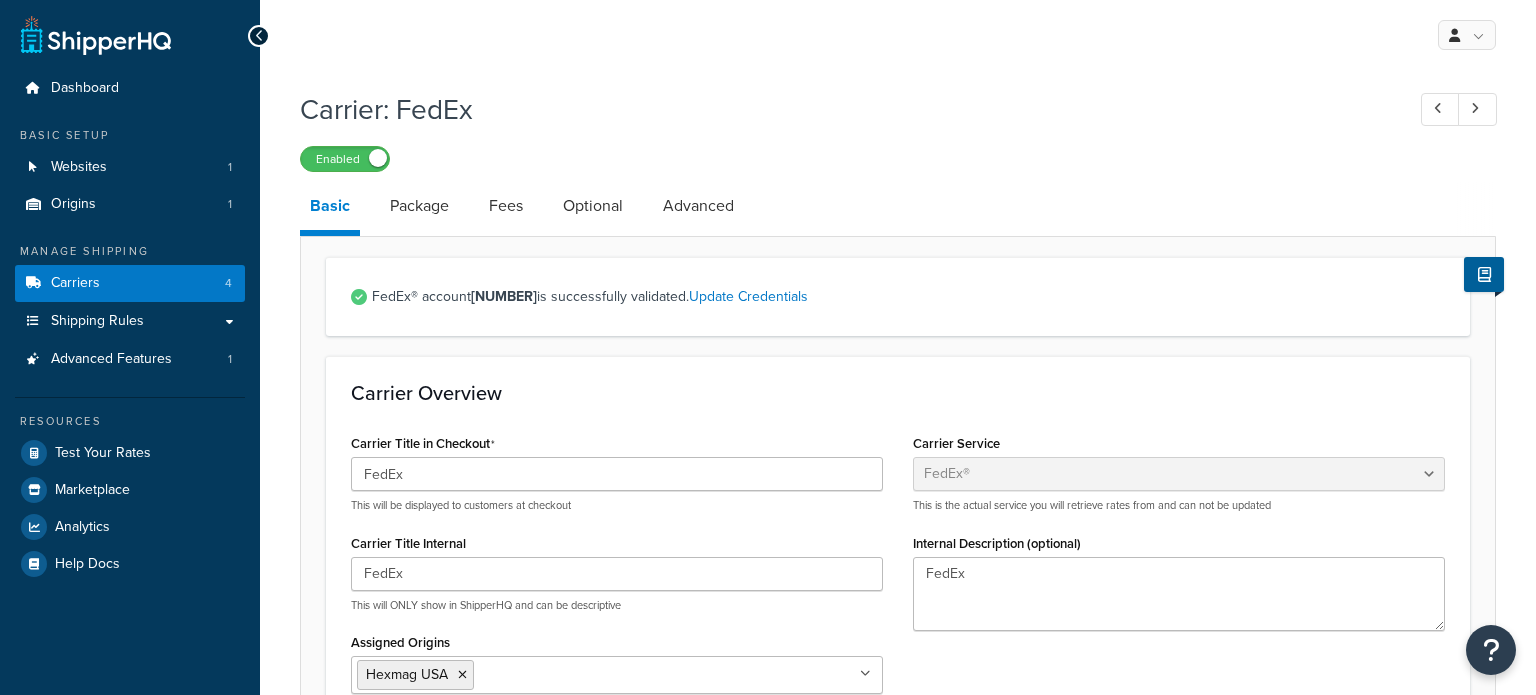 select on "fedEx" 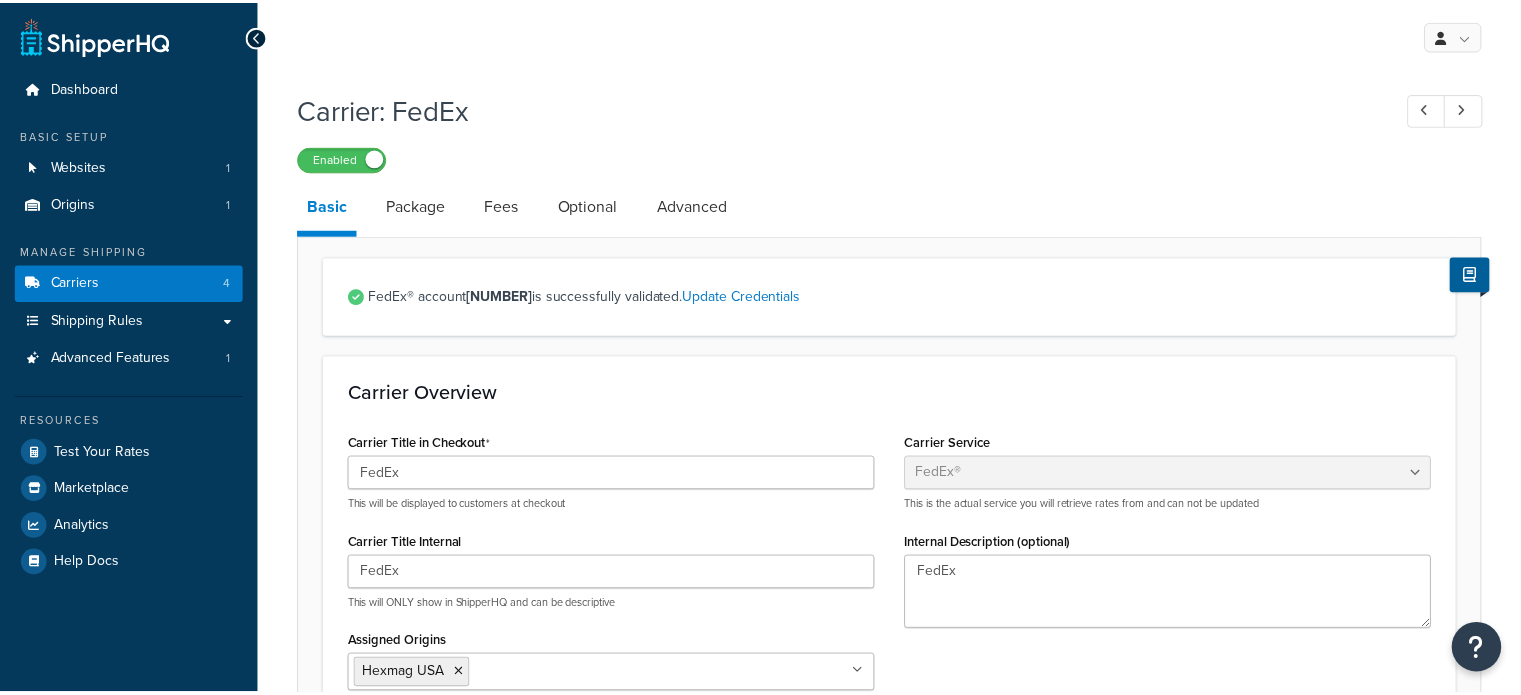 scroll, scrollTop: 0, scrollLeft: 0, axis: both 